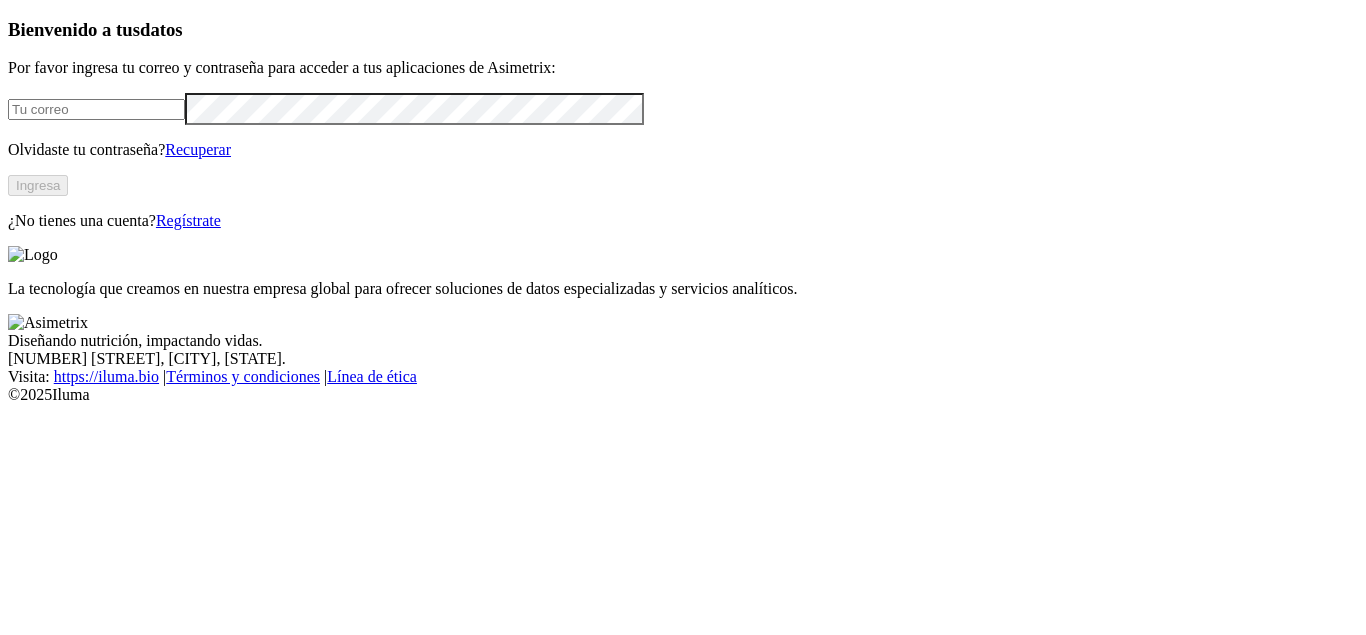 scroll, scrollTop: 0, scrollLeft: 0, axis: both 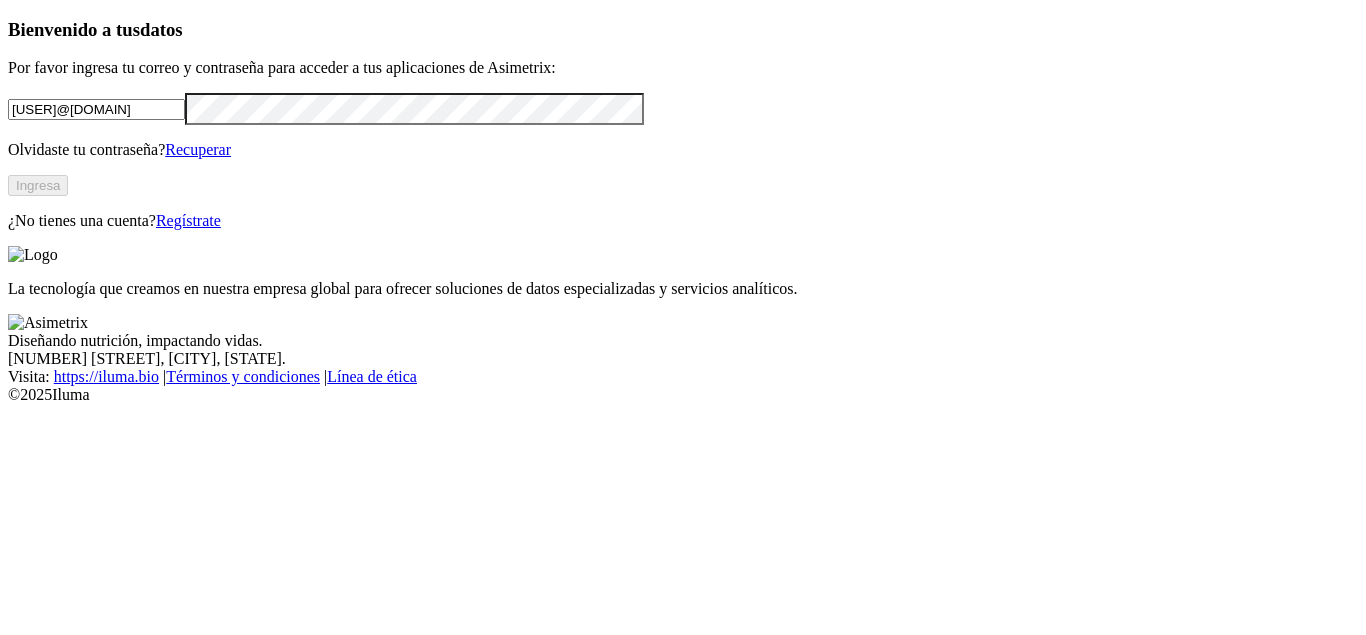 type on "[USER]@[DOMAIN]" 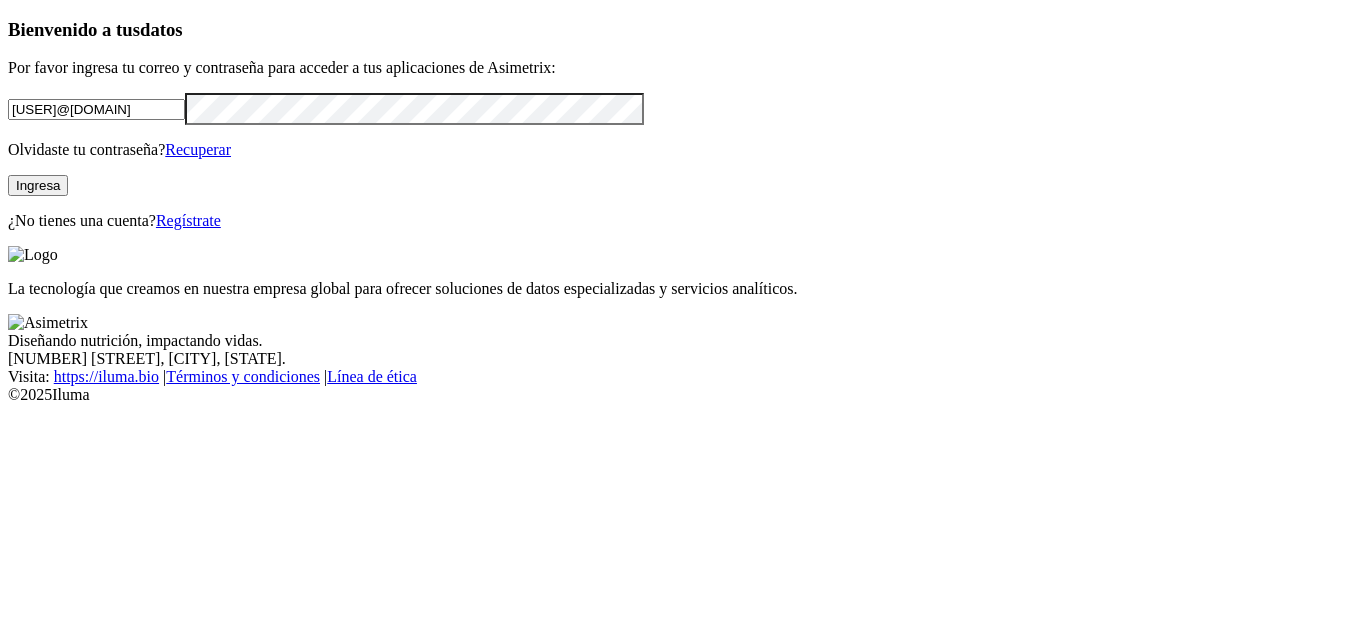 click on "Ingresa" at bounding box center (38, 185) 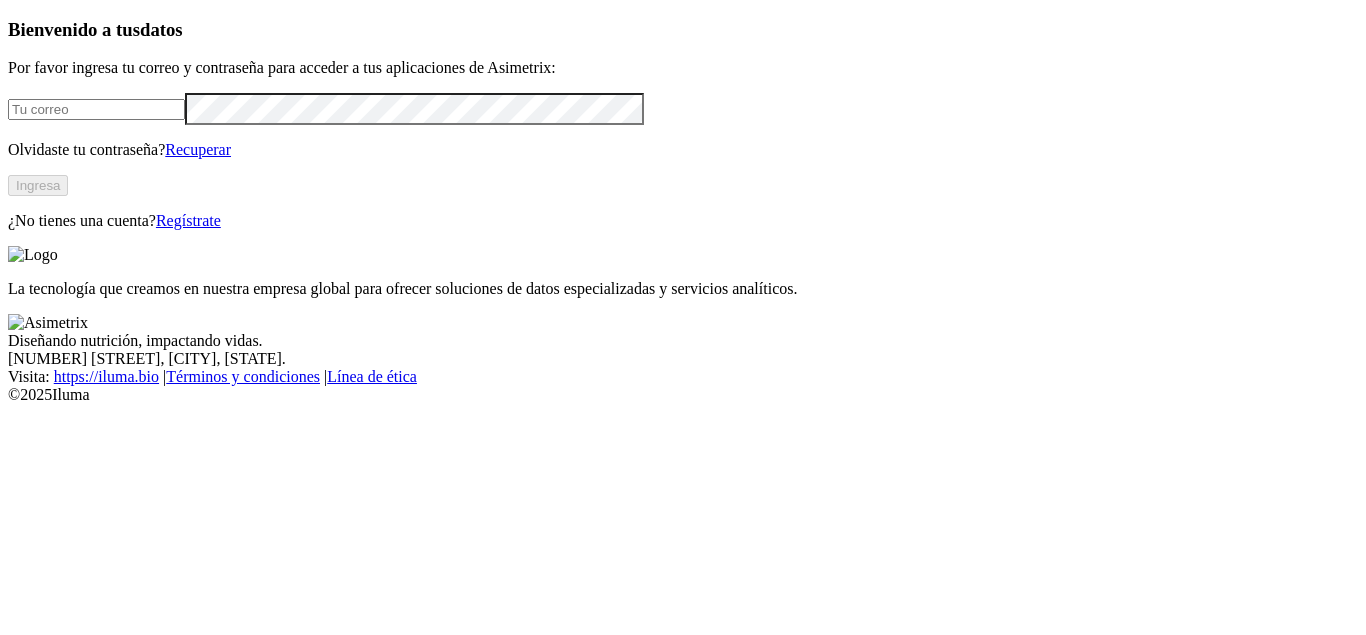 scroll, scrollTop: 0, scrollLeft: 0, axis: both 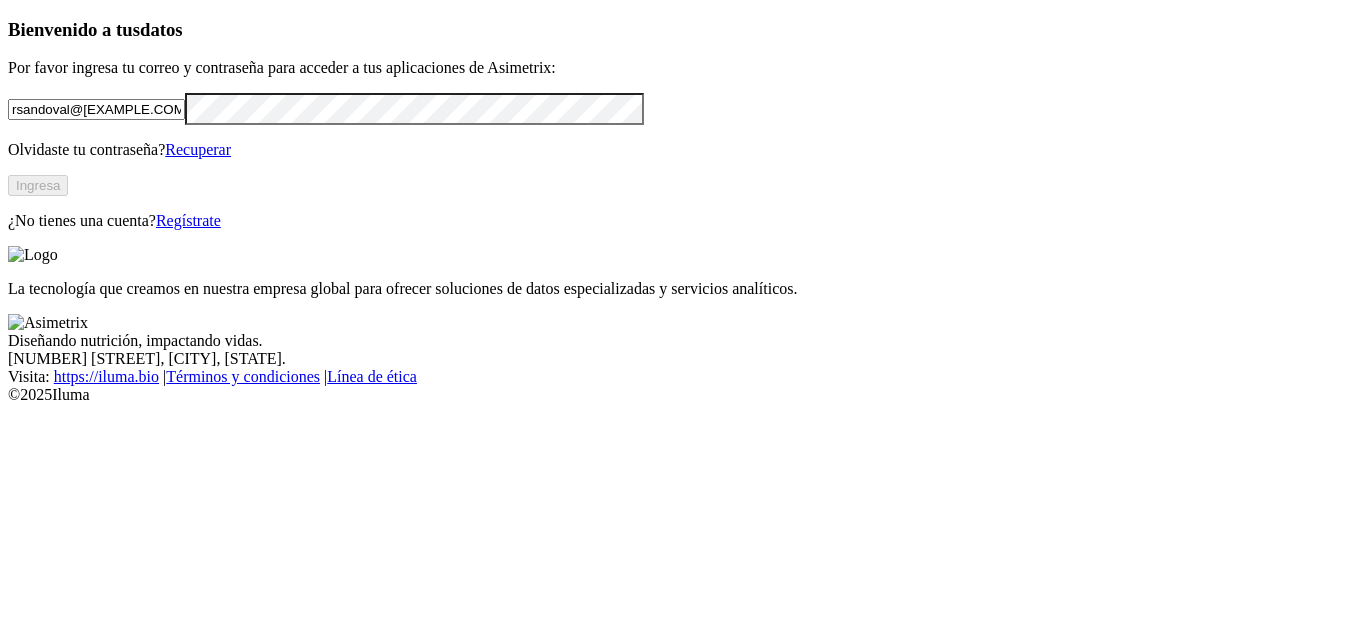 type on "[EMAIL]" 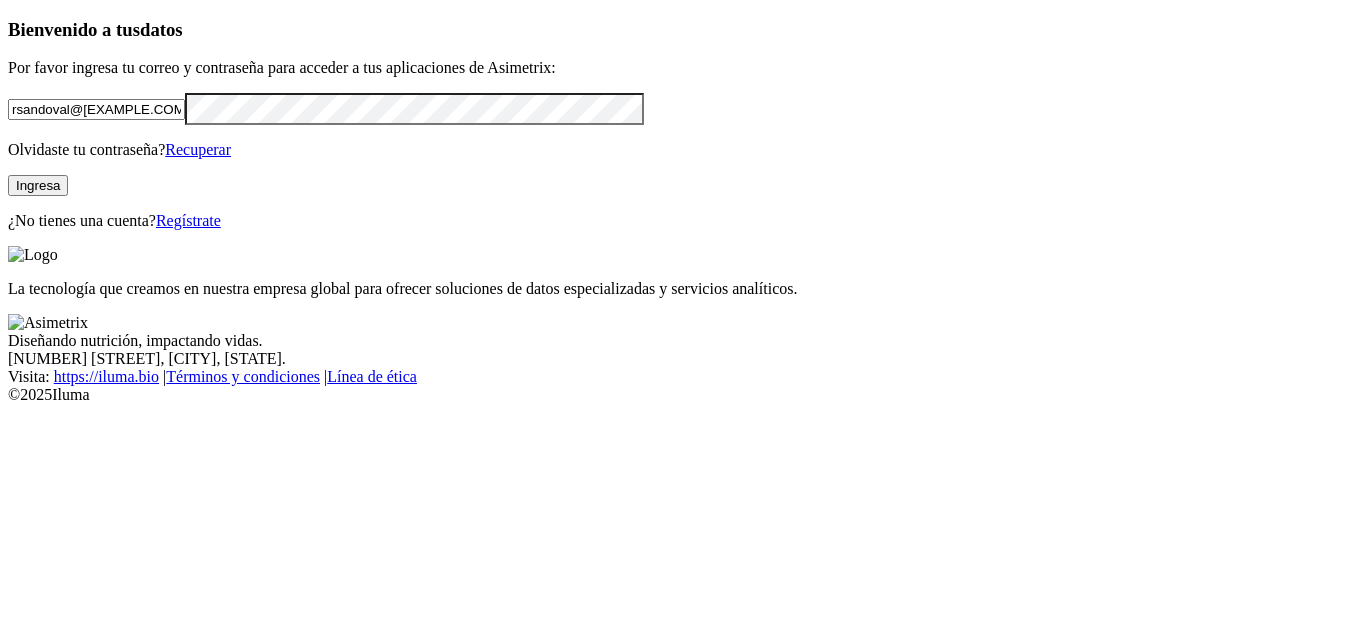 click at bounding box center (0, 0) 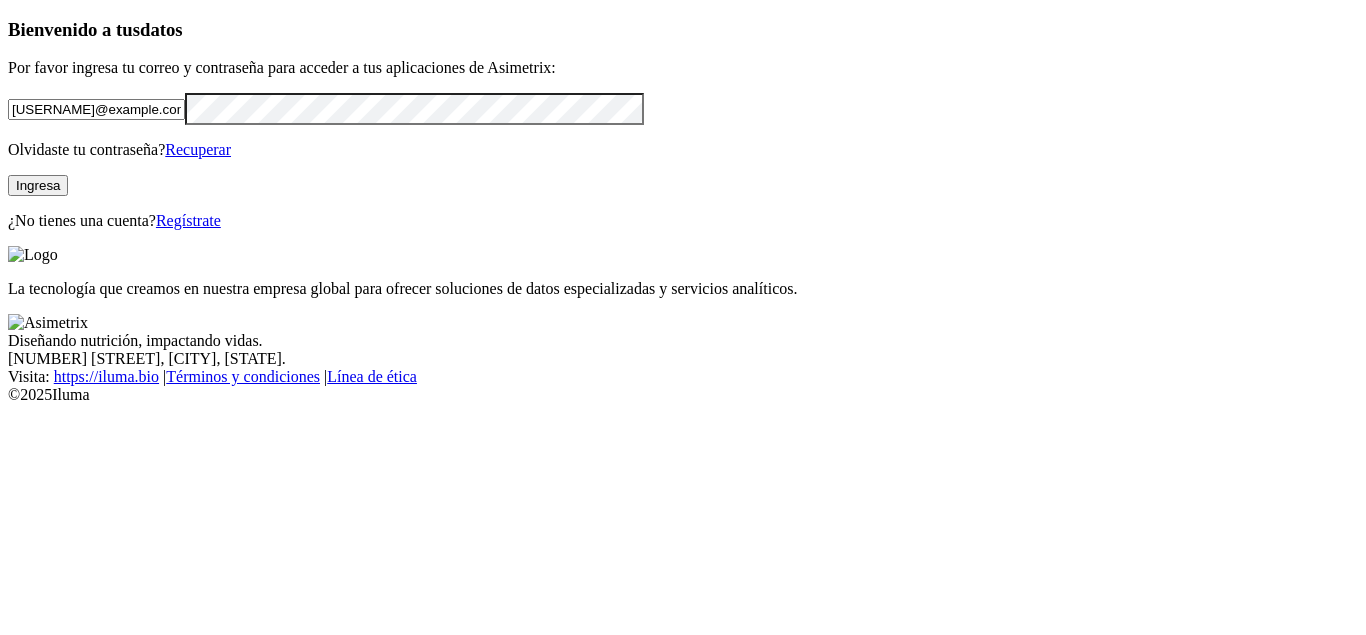 scroll, scrollTop: 0, scrollLeft: 0, axis: both 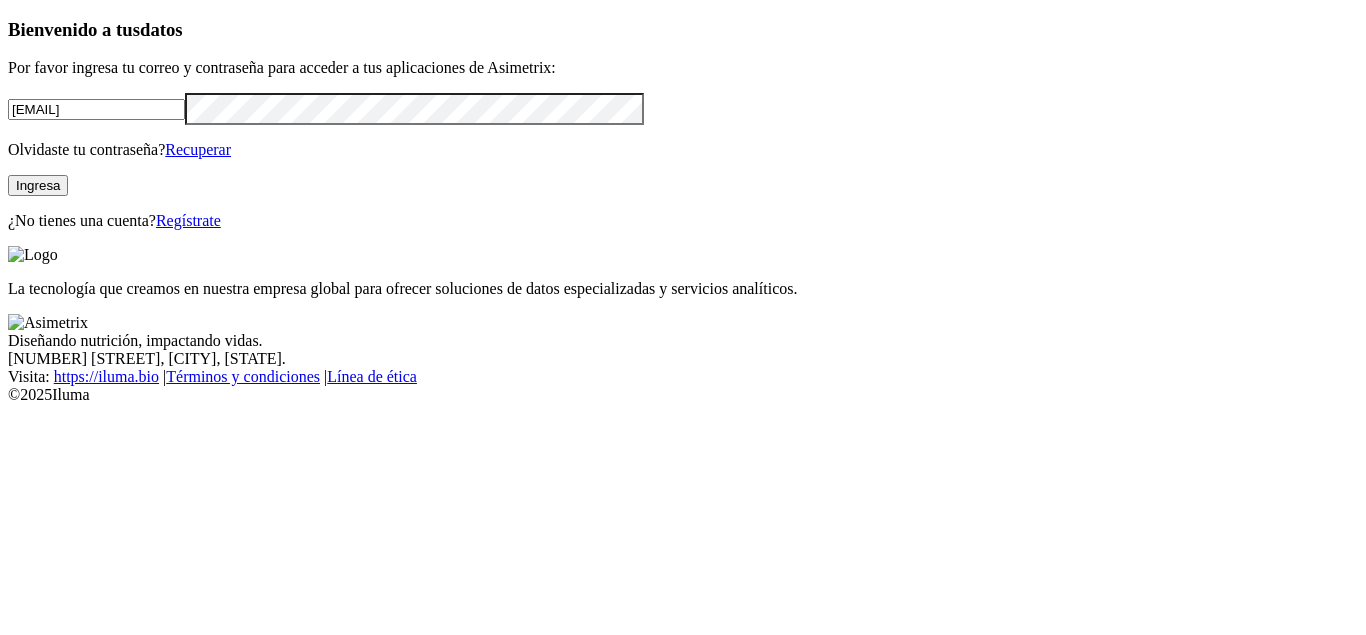 click on "Recuperar" at bounding box center [198, 149] 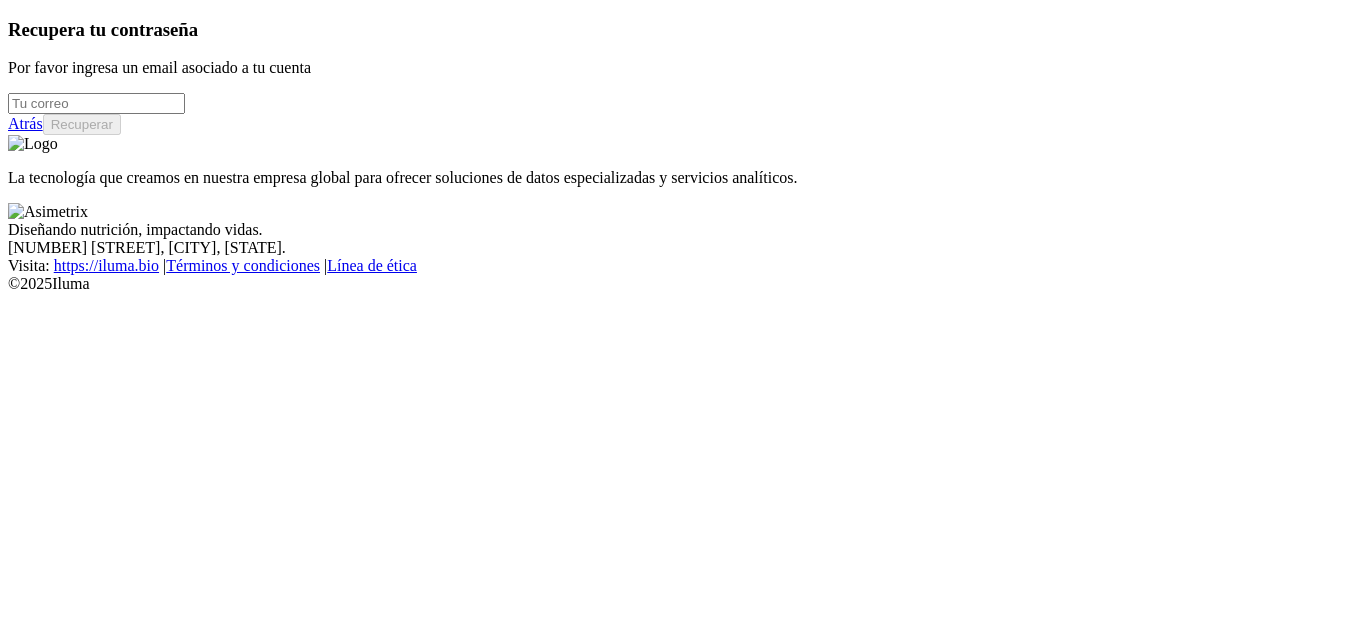 click at bounding box center (96, 103) 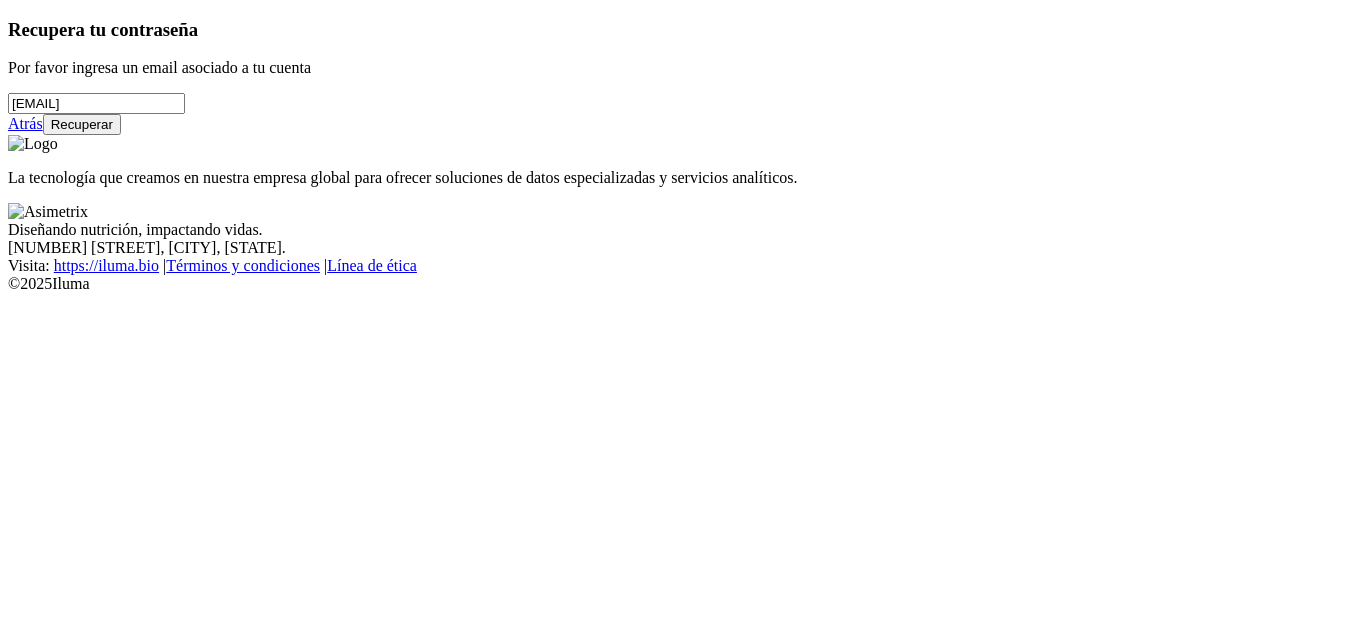 type on "[USER]@[DOMAIN]" 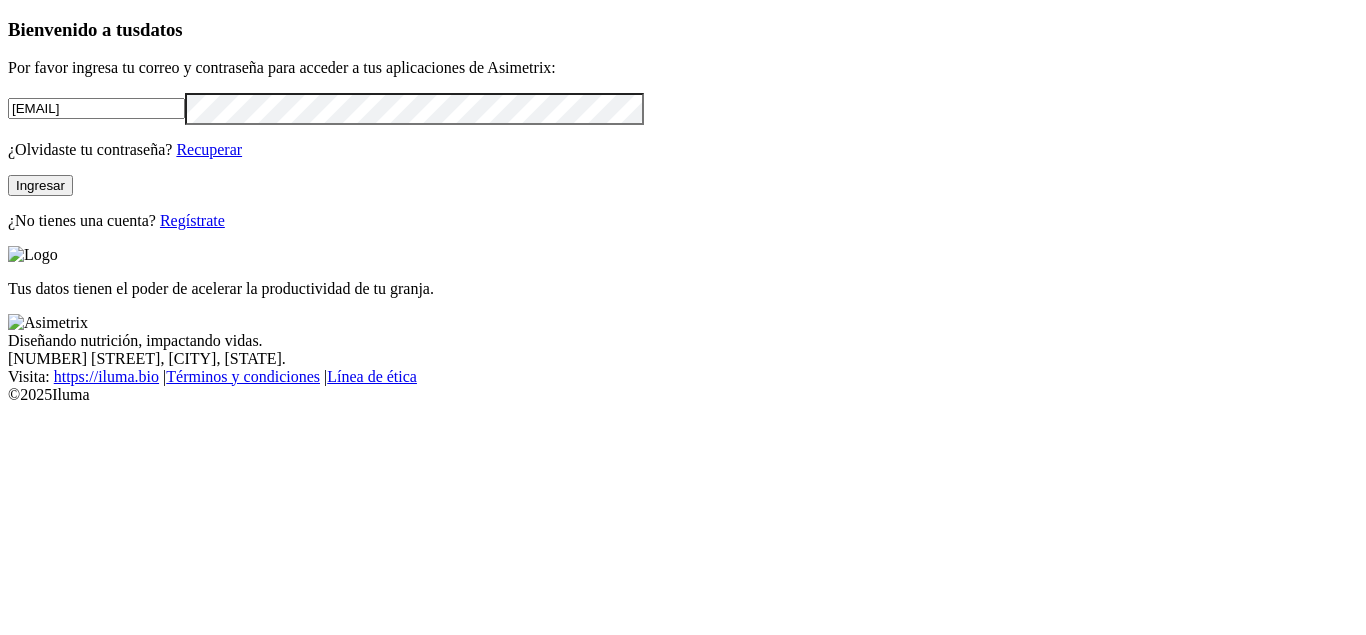 scroll, scrollTop: 0, scrollLeft: 0, axis: both 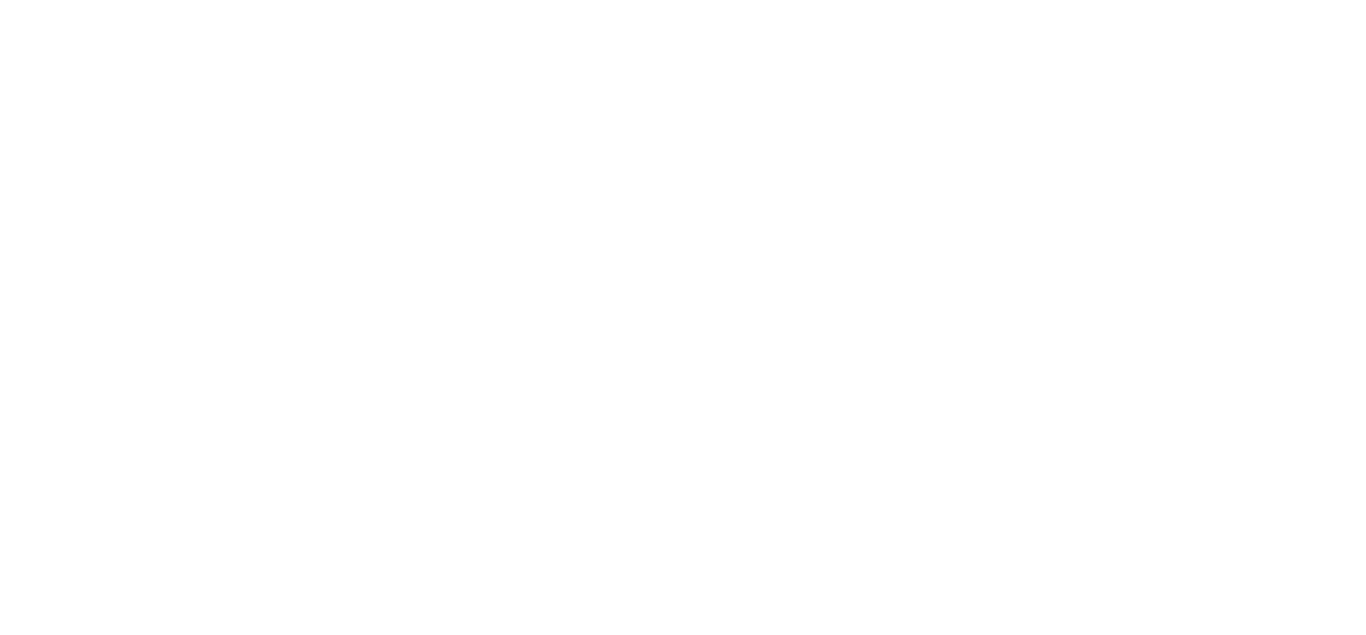 click on "Dashboard" at bounding box center [683, 2416] 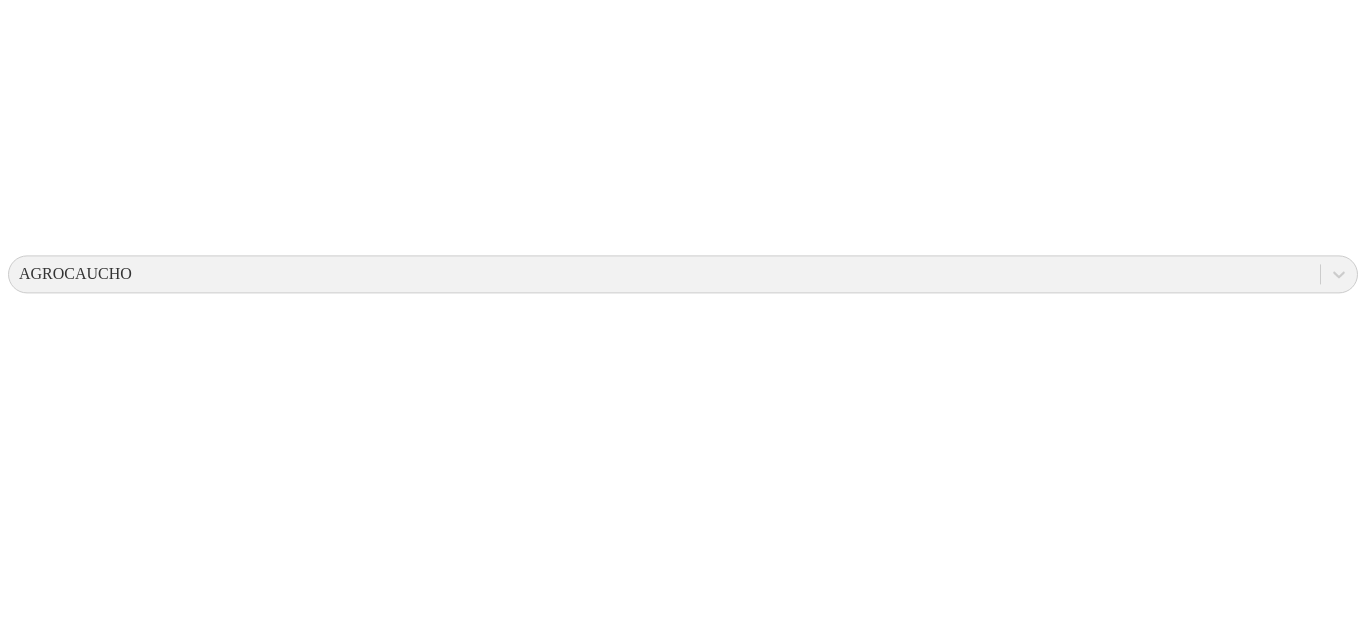 scroll, scrollTop: 612, scrollLeft: 0, axis: vertical 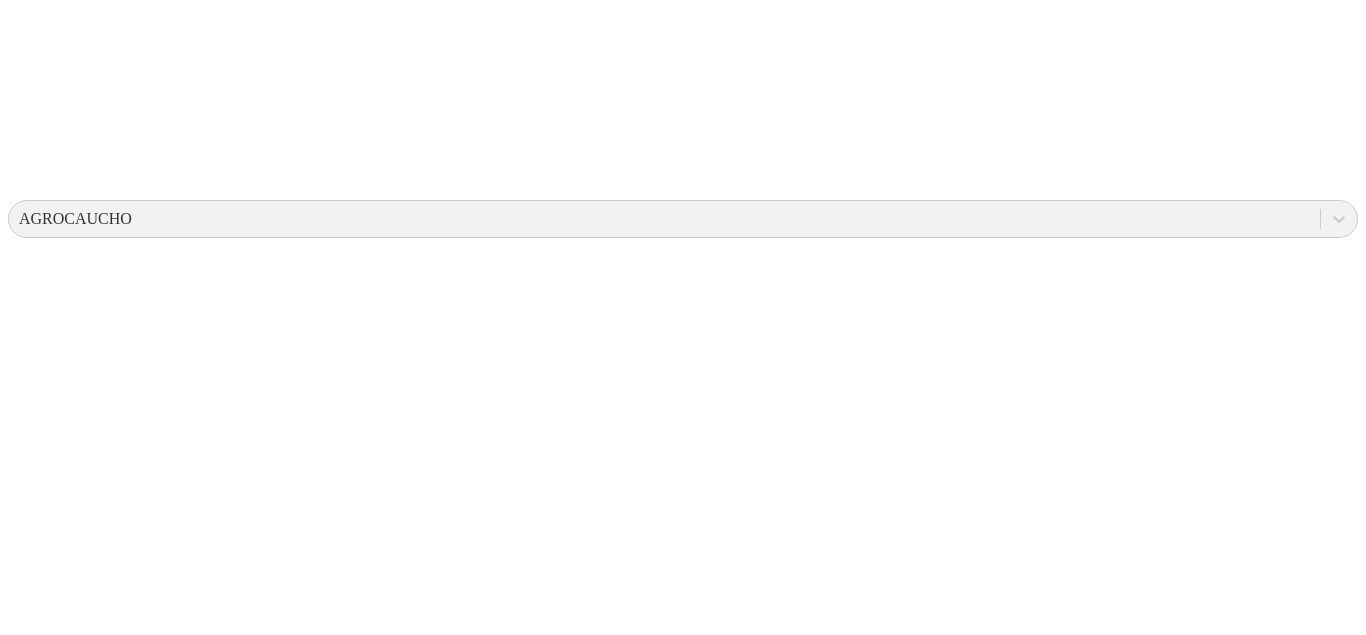 click on "[LOCATION]" at bounding box center [192, 3837] 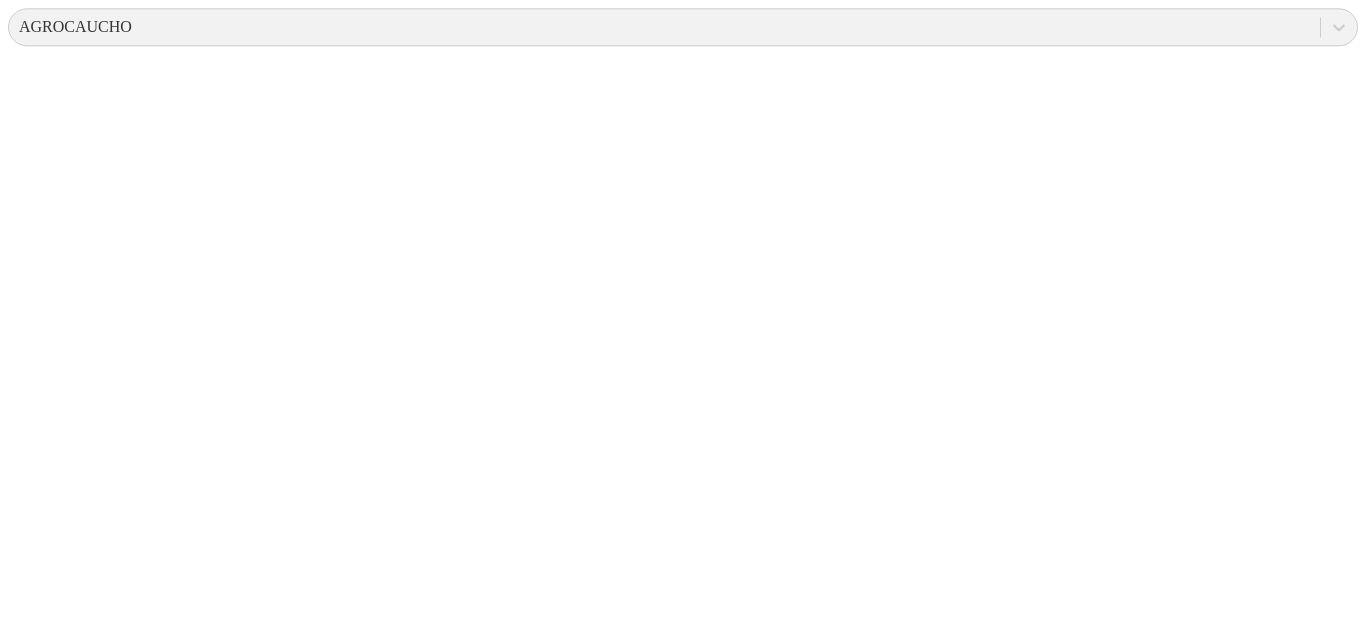 scroll, scrollTop: 802, scrollLeft: 0, axis: vertical 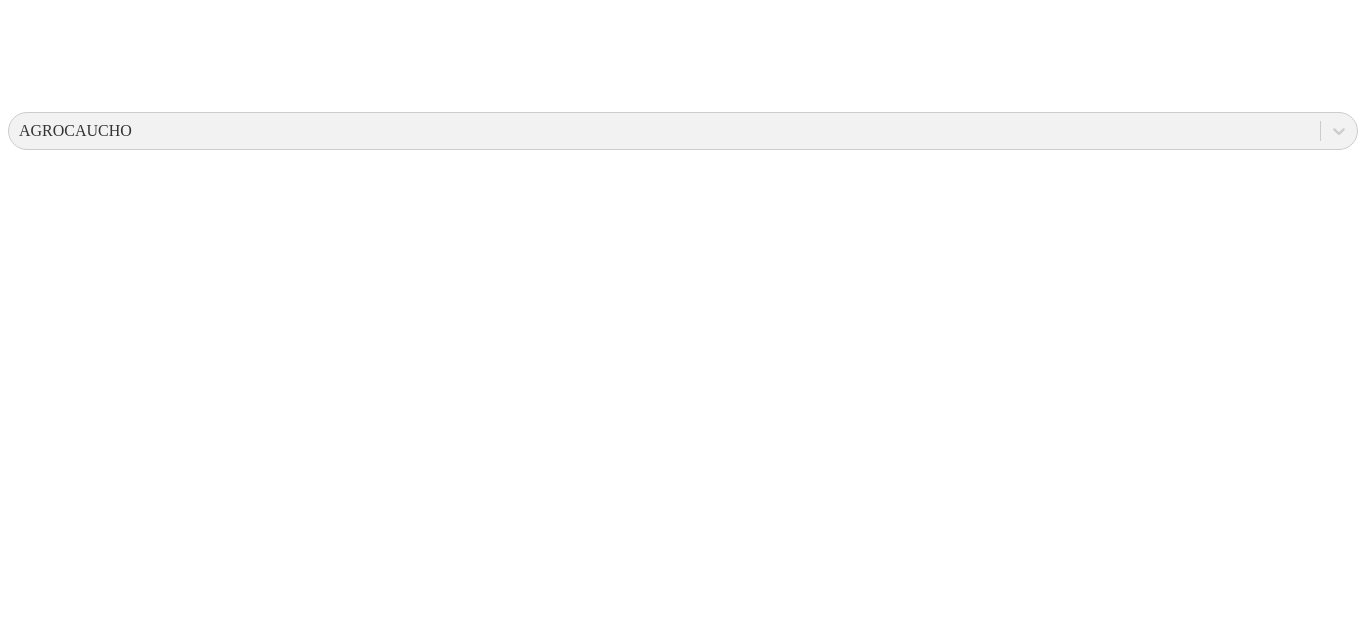 drag, startPoint x: 881, startPoint y: 310, endPoint x: 823, endPoint y: 270, distance: 70.45566 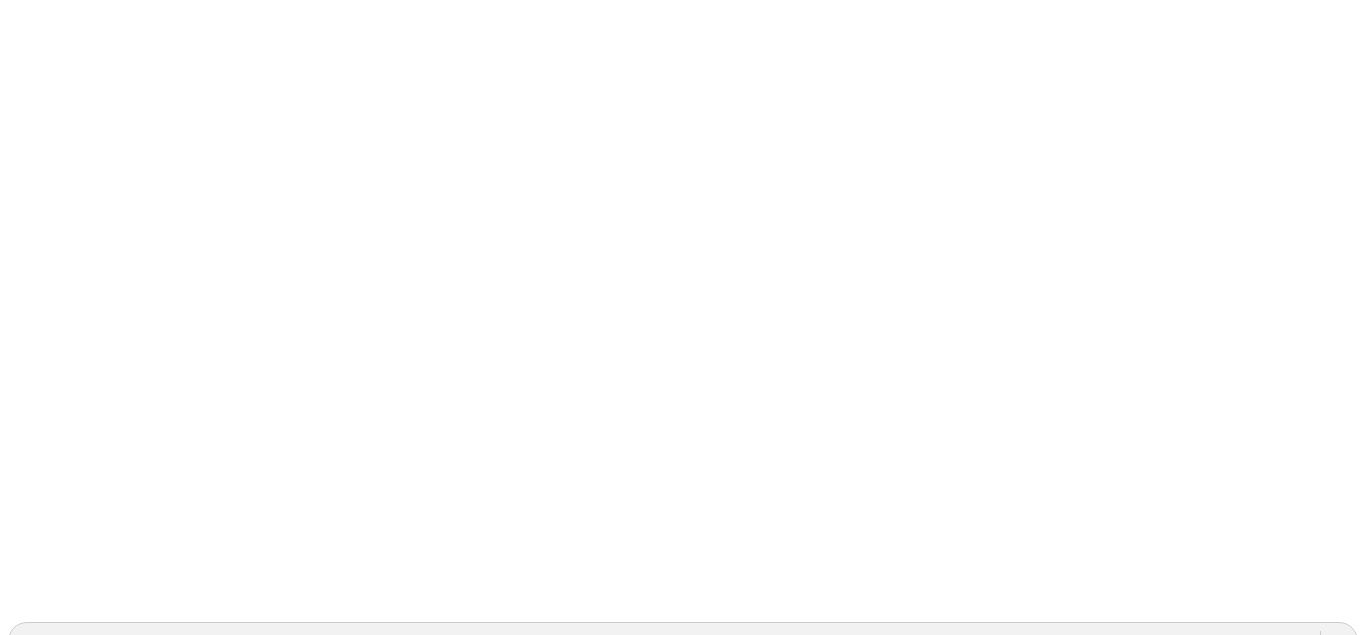 scroll, scrollTop: 0, scrollLeft: 0, axis: both 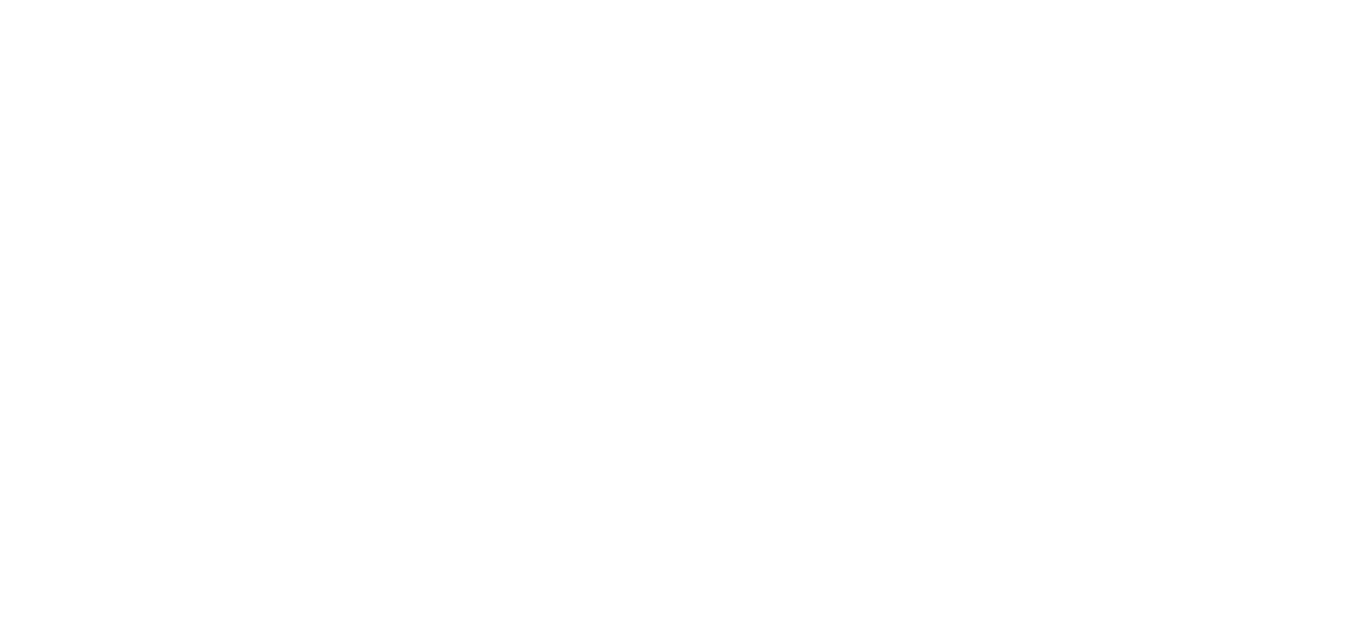 click 